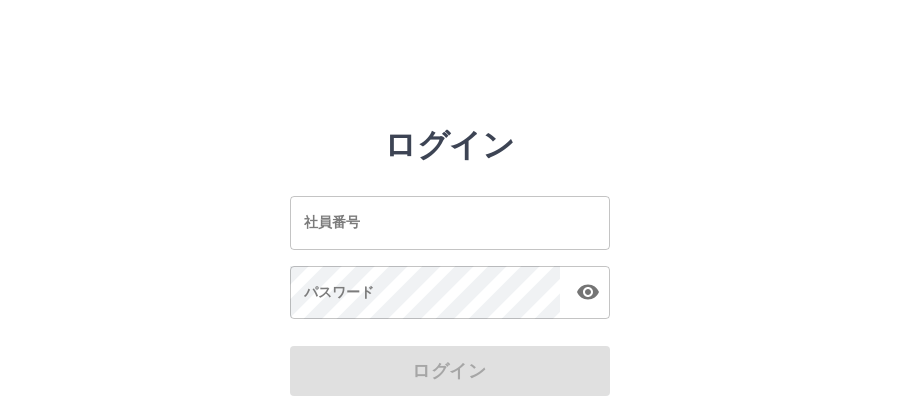 scroll, scrollTop: 0, scrollLeft: 0, axis: both 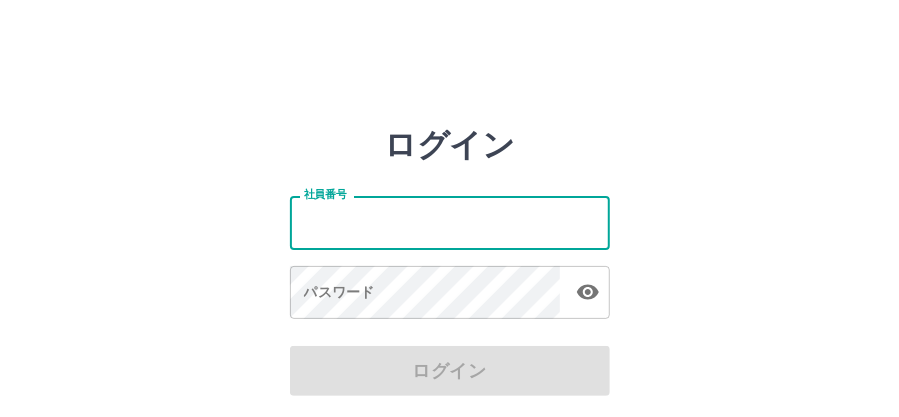 click on "社員番号" at bounding box center (450, 222) 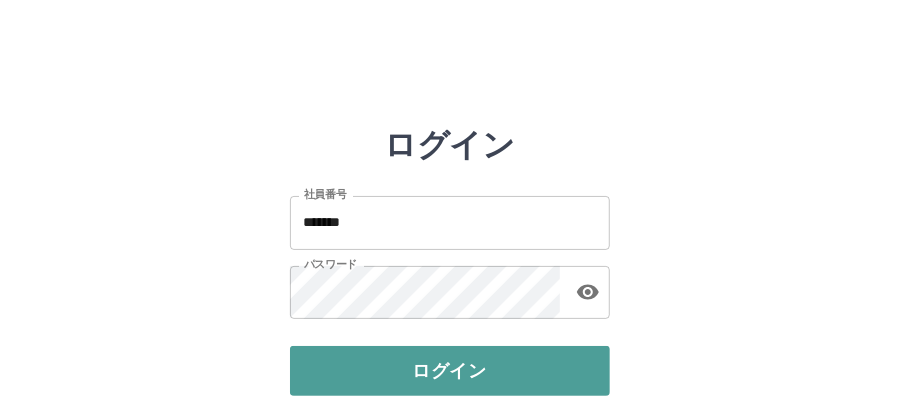 click on "ログイン" at bounding box center (450, 371) 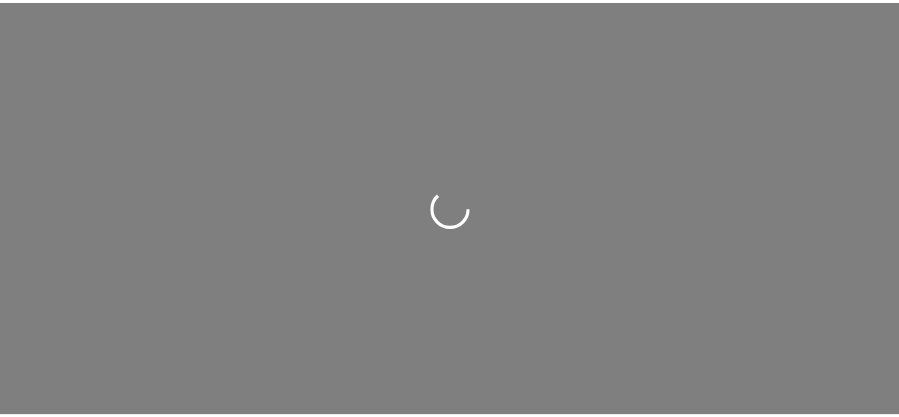 scroll, scrollTop: 0, scrollLeft: 0, axis: both 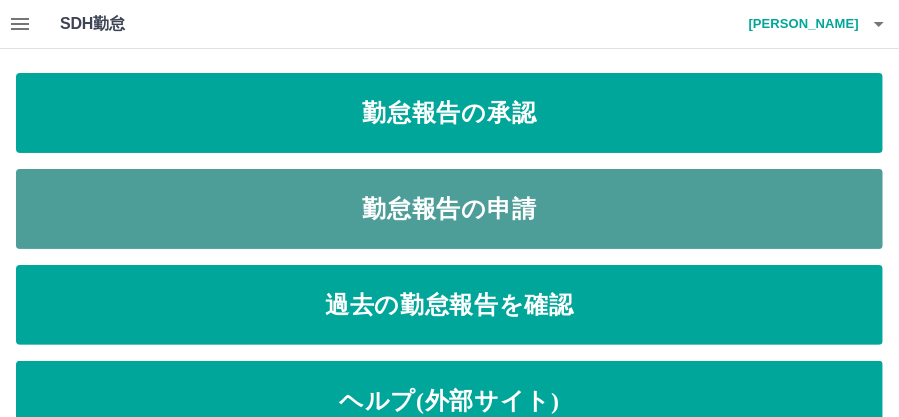 click on "勤怠報告の申請" at bounding box center (449, 209) 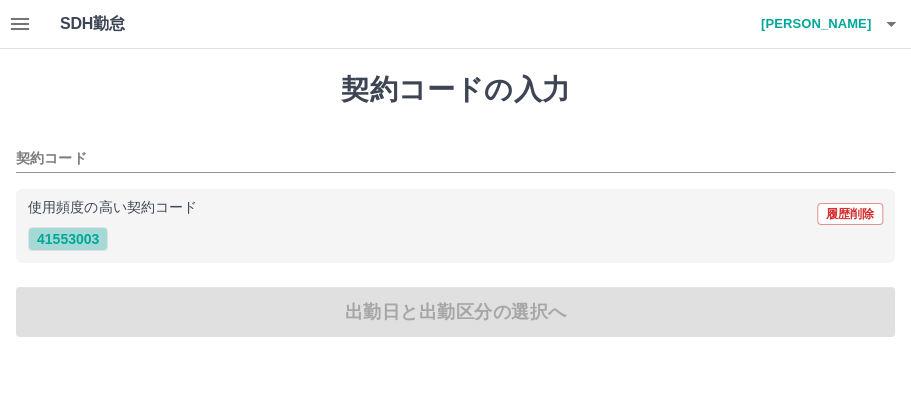 click on "41553003" at bounding box center [68, 239] 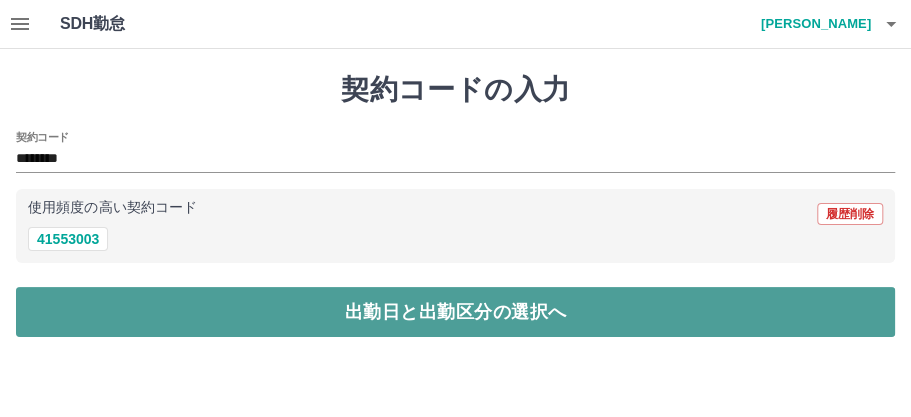click on "出勤日と出勤区分の選択へ" at bounding box center (455, 312) 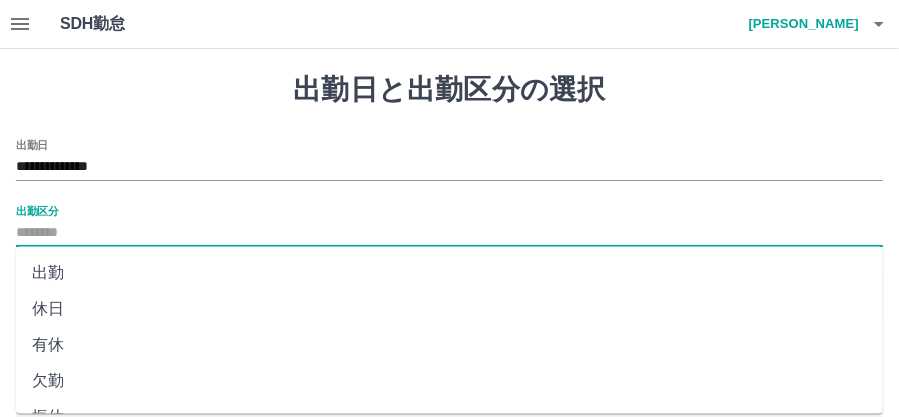 click on "出勤区分" at bounding box center (449, 233) 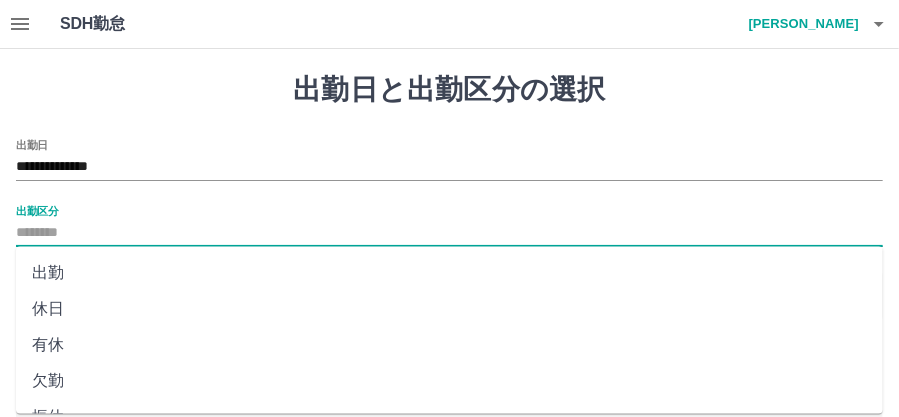 click on "出勤" at bounding box center (449, 273) 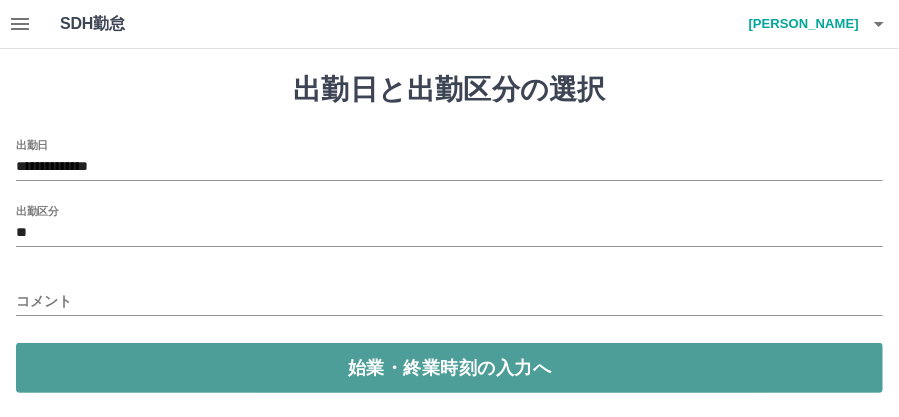 click on "始業・終業時刻の入力へ" at bounding box center (449, 368) 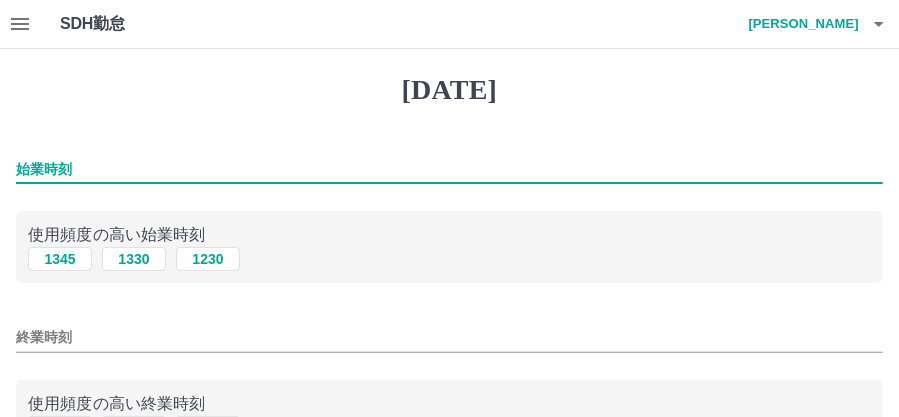 click on "始業時刻" at bounding box center [449, 169] 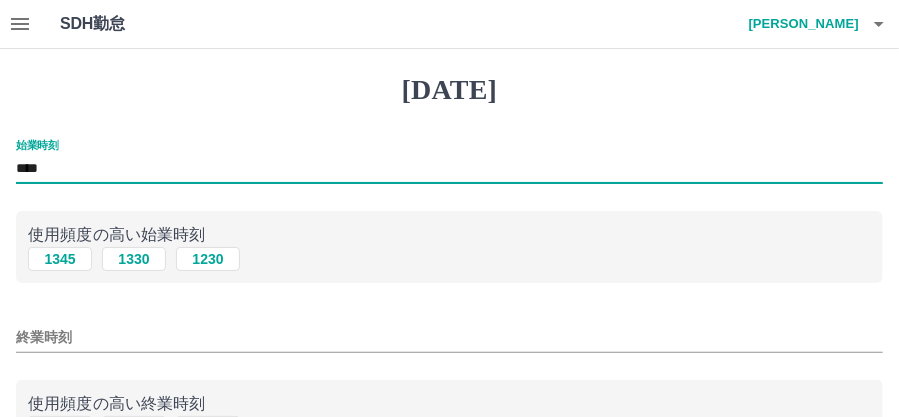 type on "****" 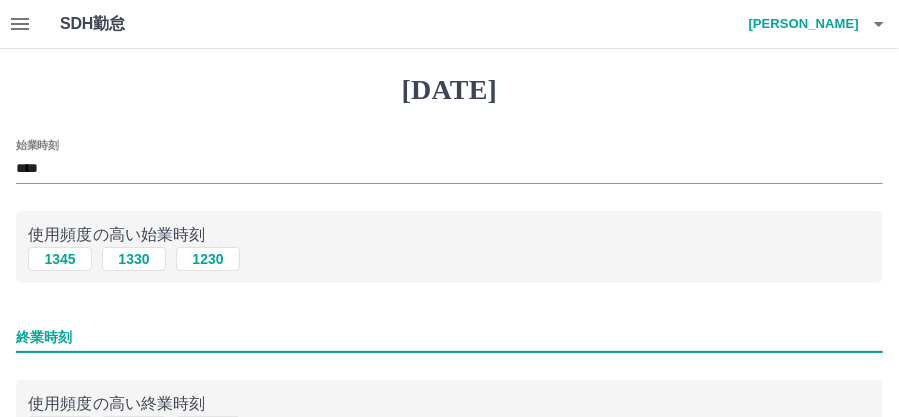 click on "終業時刻" at bounding box center (449, 337) 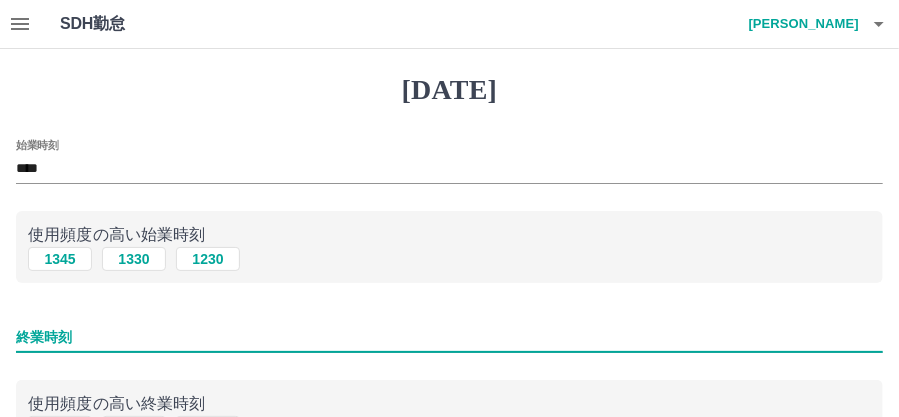 type on "****" 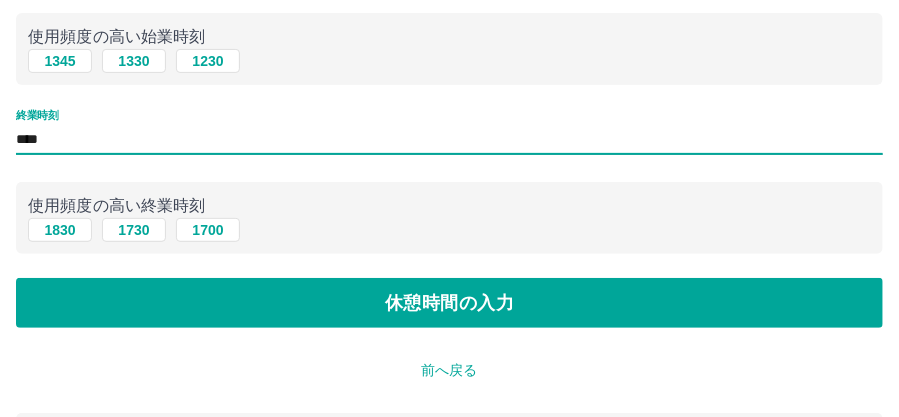 scroll, scrollTop: 200, scrollLeft: 0, axis: vertical 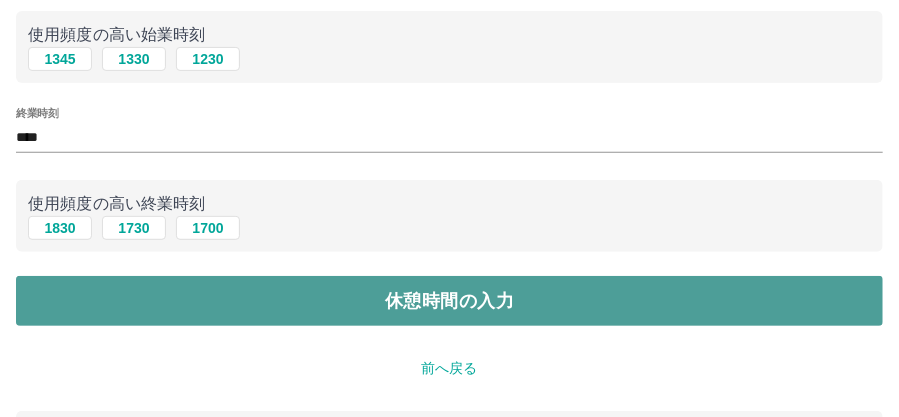 click on "休憩時間の入力" at bounding box center [449, 301] 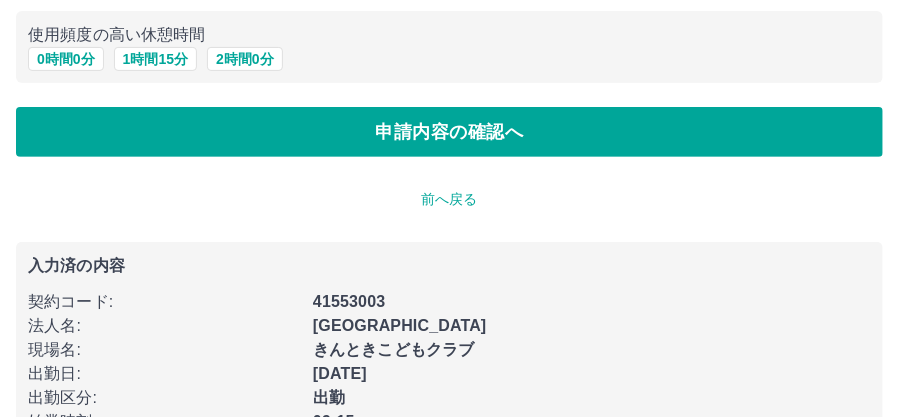 scroll, scrollTop: 0, scrollLeft: 0, axis: both 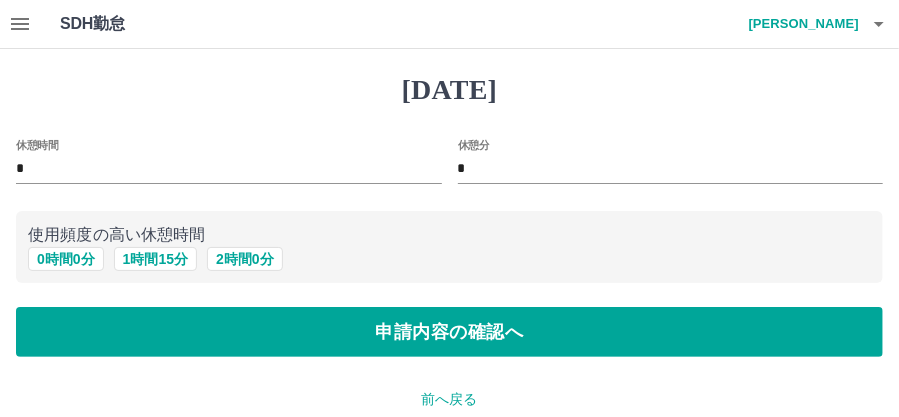 click on "*" at bounding box center (229, 169) 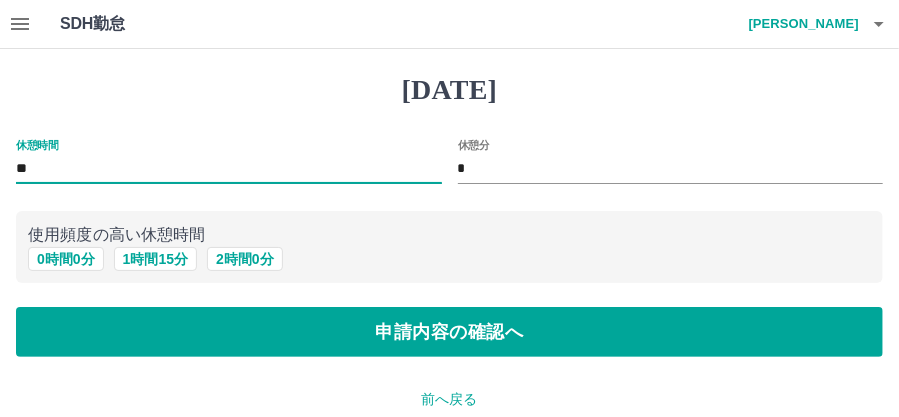 type on "*" 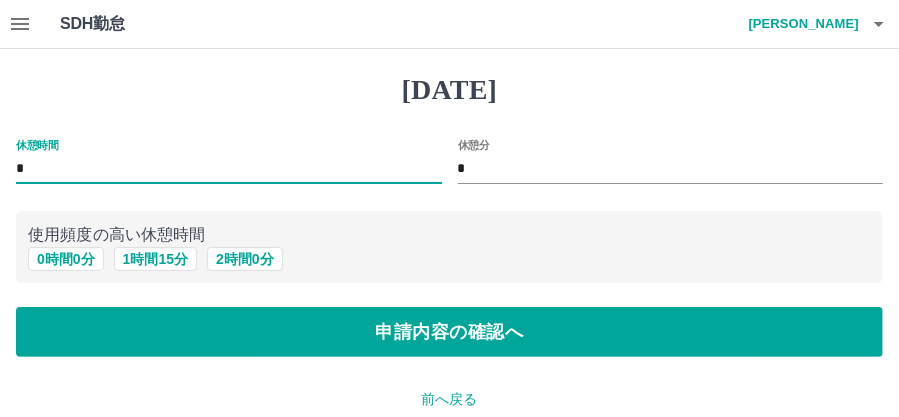 type on "*" 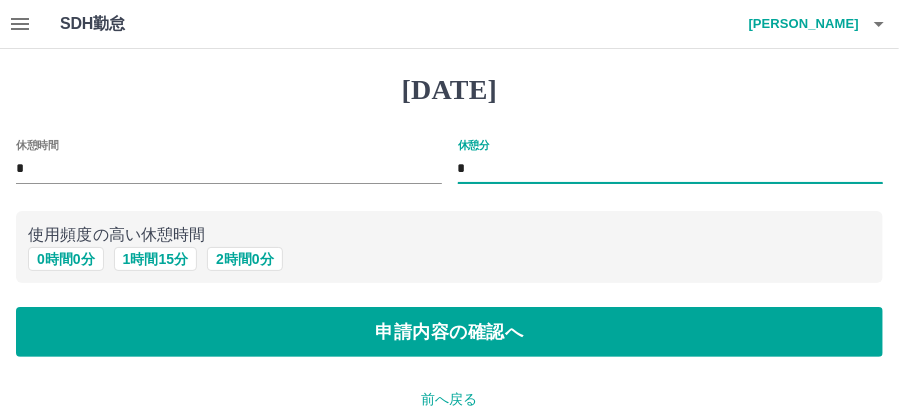 click on "*" at bounding box center (671, 169) 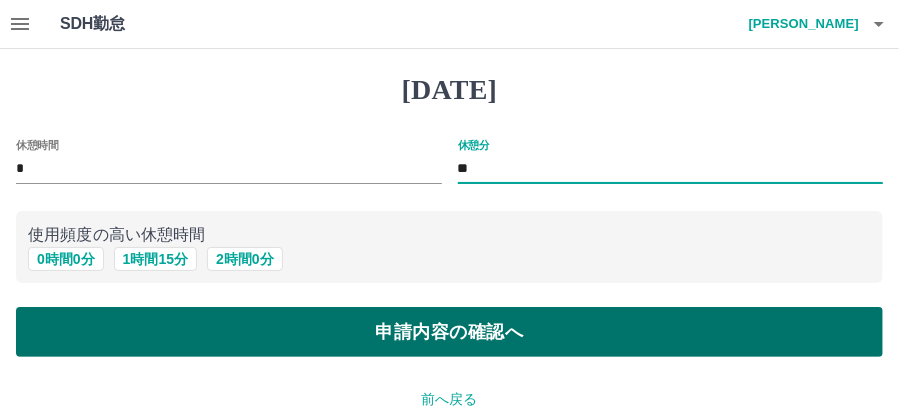 type on "**" 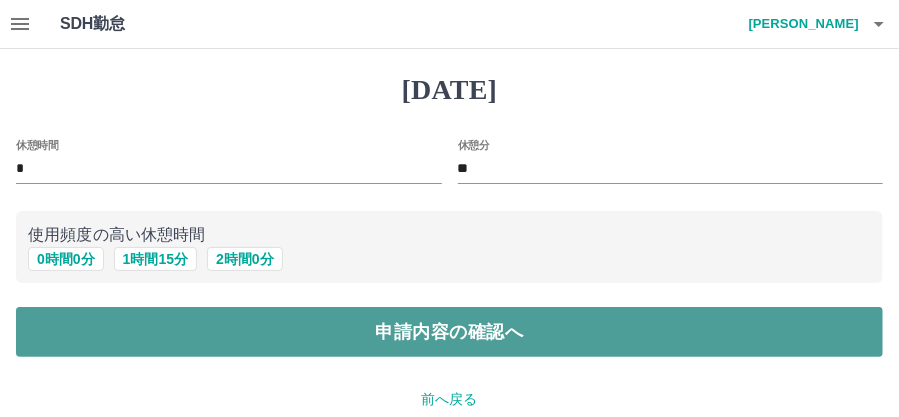 click on "申請内容の確認へ" at bounding box center [449, 332] 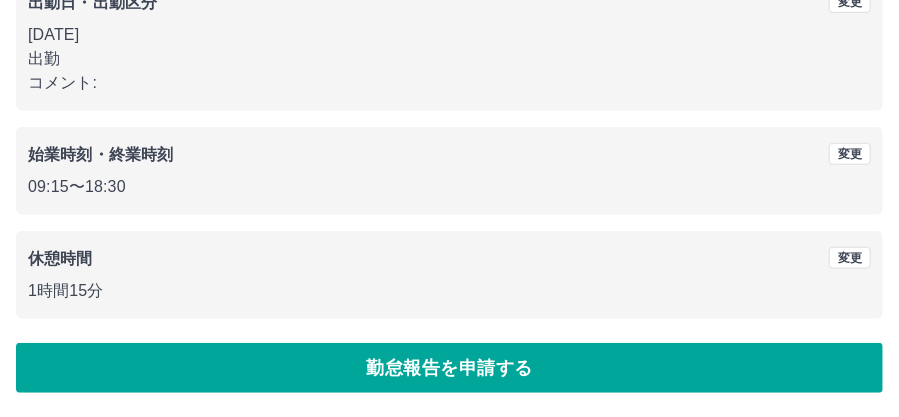 scroll, scrollTop: 265, scrollLeft: 0, axis: vertical 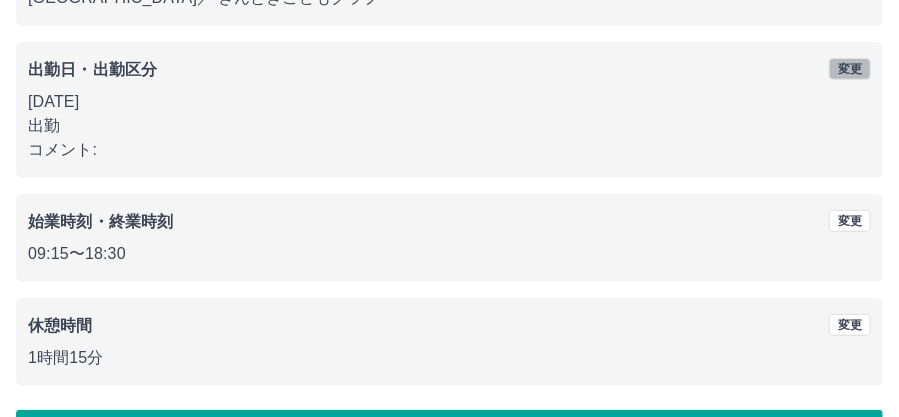 click on "変更" at bounding box center (850, 69) 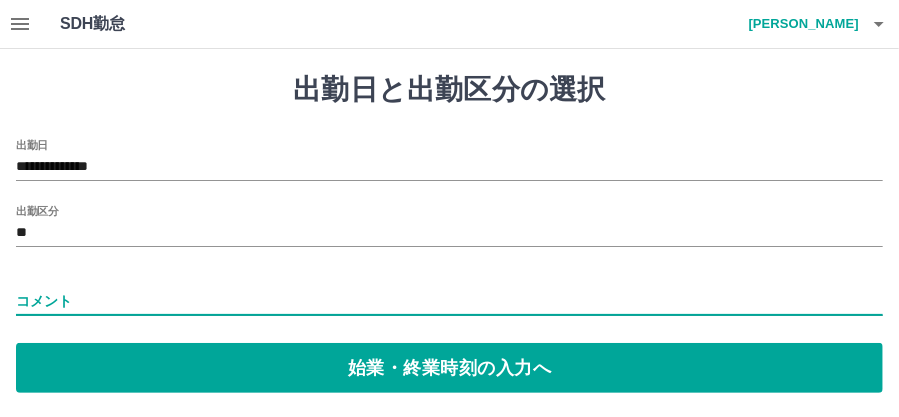 click on "コメント" at bounding box center [449, 301] 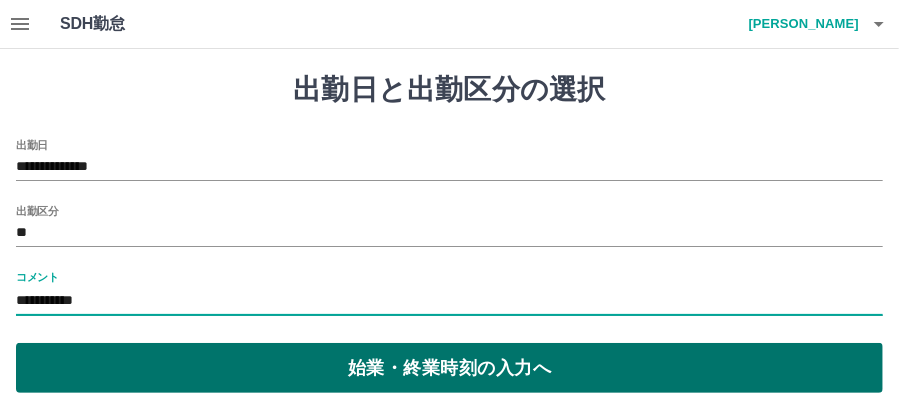 type on "**********" 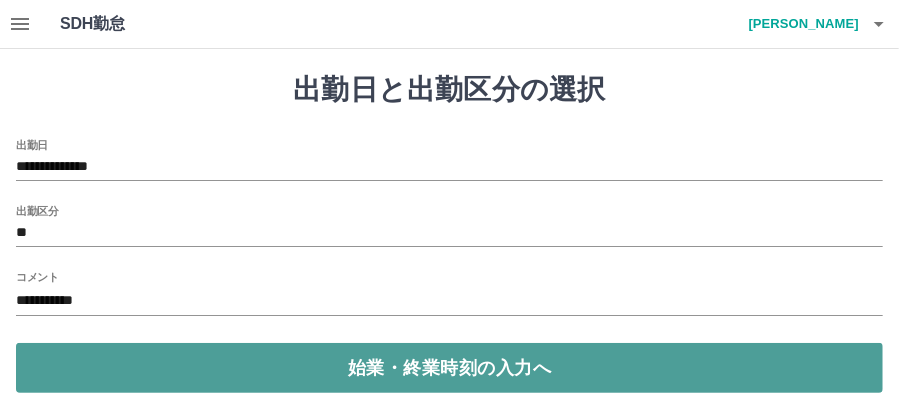 click on "始業・終業時刻の入力へ" at bounding box center [449, 368] 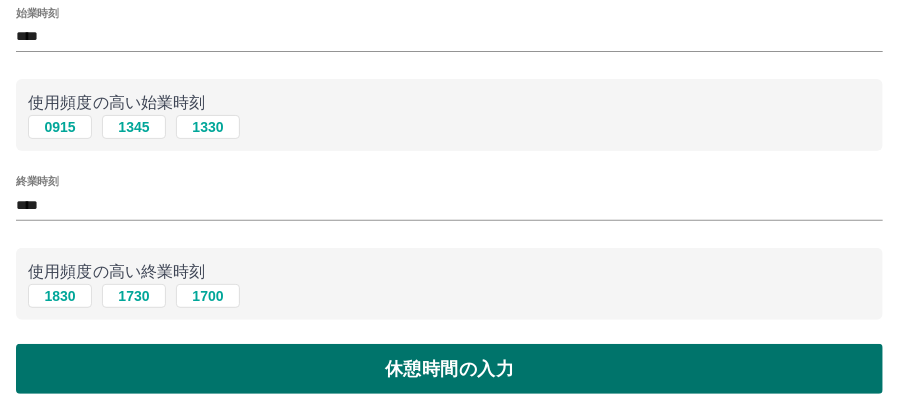 scroll, scrollTop: 133, scrollLeft: 0, axis: vertical 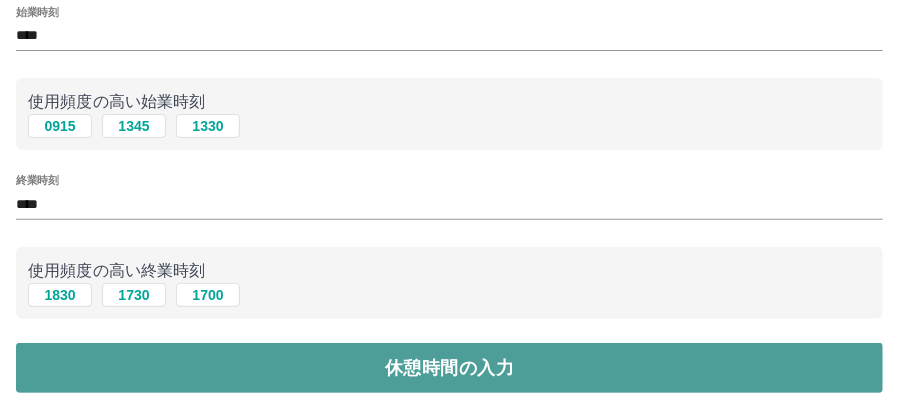 click on "休憩時間の入力" at bounding box center (449, 368) 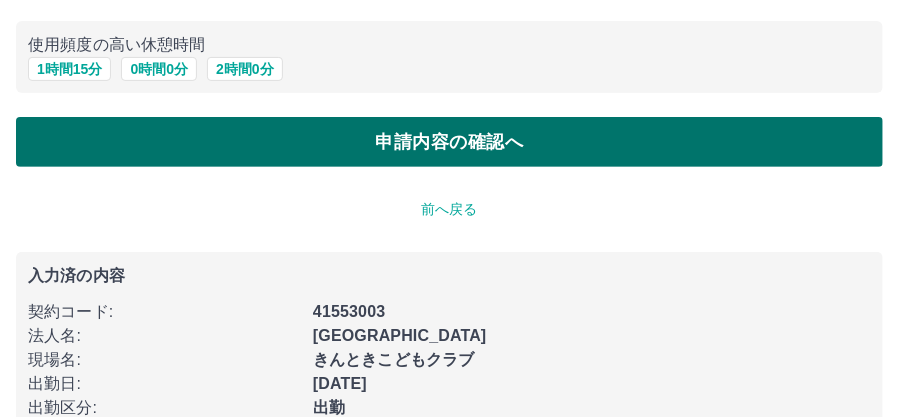 scroll, scrollTop: 200, scrollLeft: 0, axis: vertical 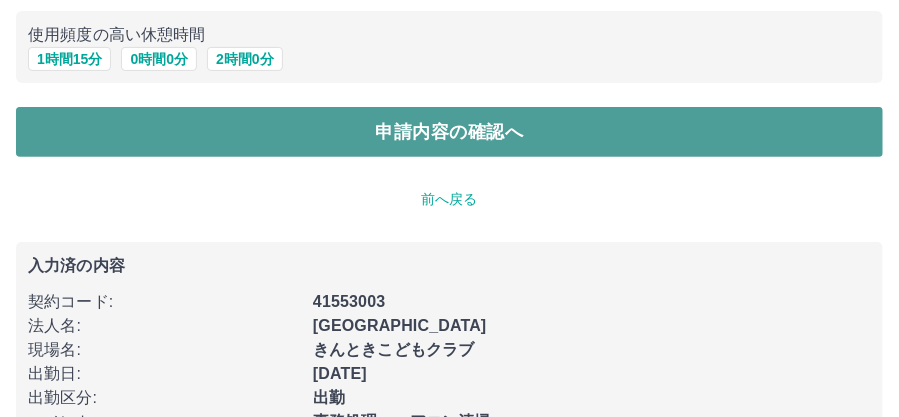 click on "申請内容の確認へ" at bounding box center (449, 132) 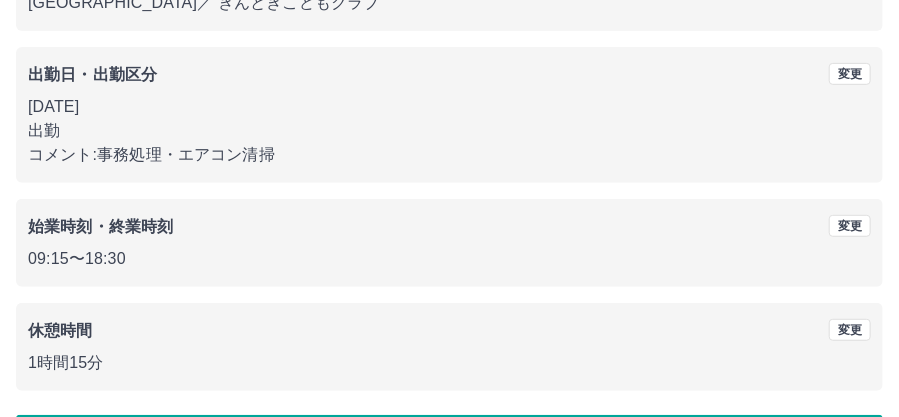 scroll, scrollTop: 332, scrollLeft: 0, axis: vertical 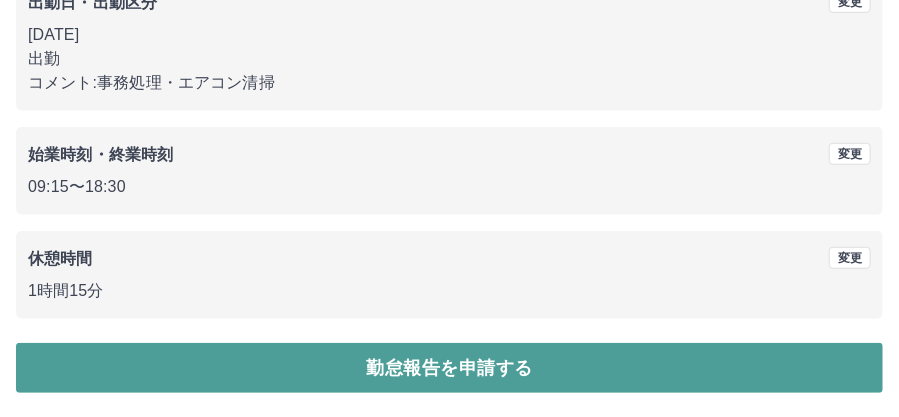 click on "勤怠報告を申請する" at bounding box center (449, 368) 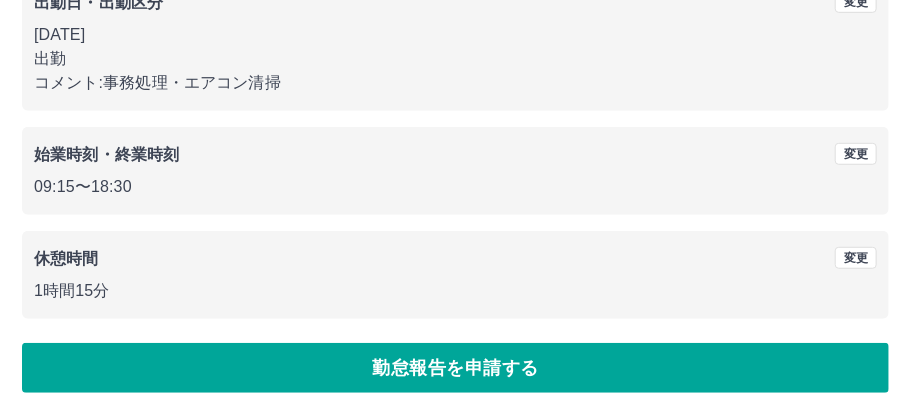 scroll, scrollTop: 0, scrollLeft: 0, axis: both 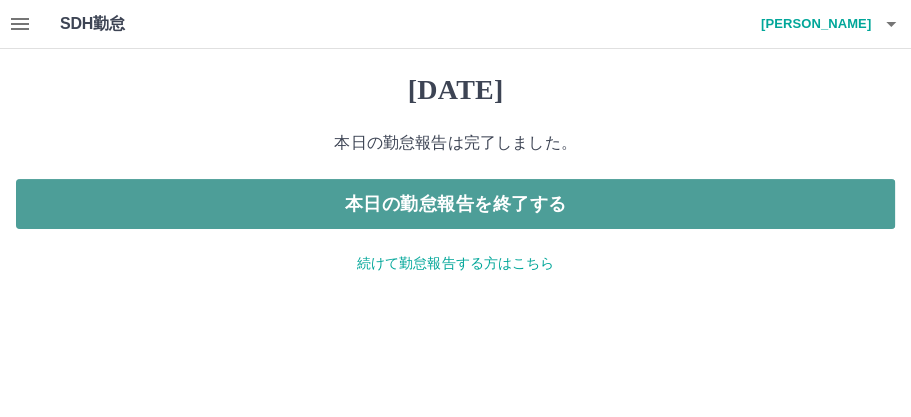click on "本日の勤怠報告を終了する" at bounding box center (455, 204) 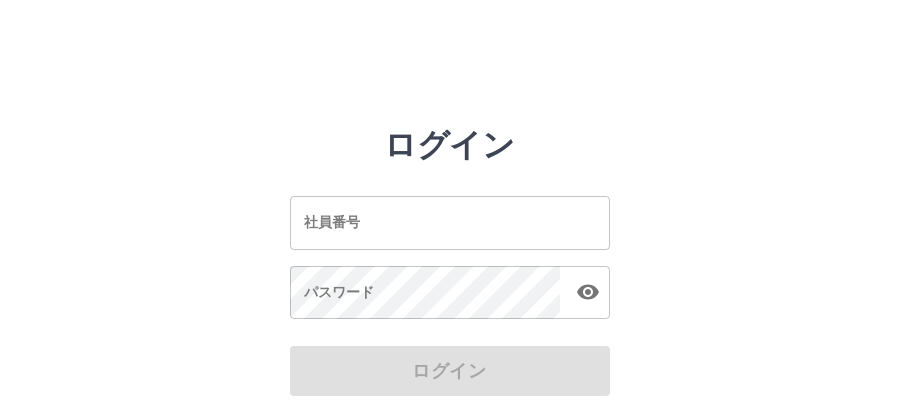 scroll, scrollTop: 0, scrollLeft: 0, axis: both 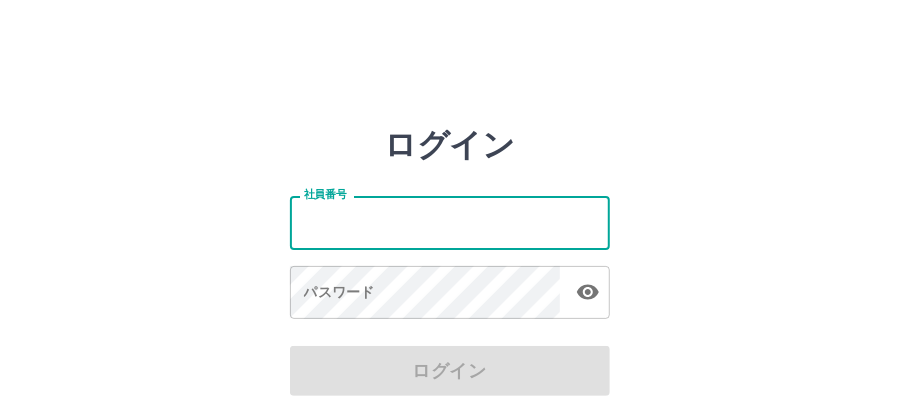 click on "社員番号" at bounding box center (450, 222) 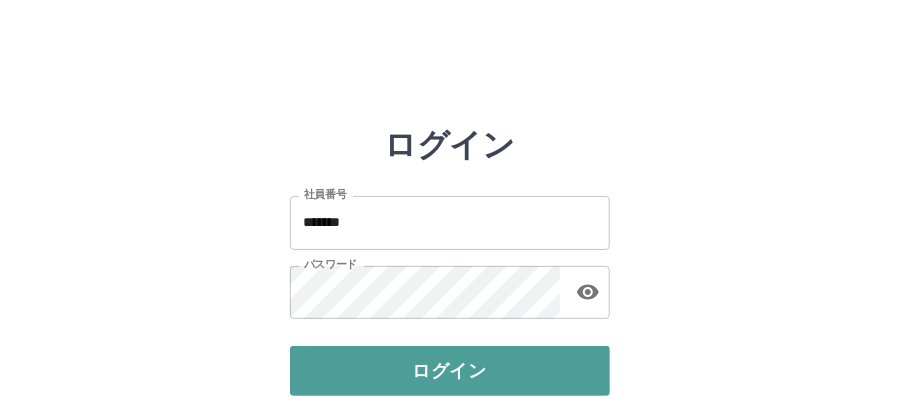 click on "ログイン" at bounding box center [450, 371] 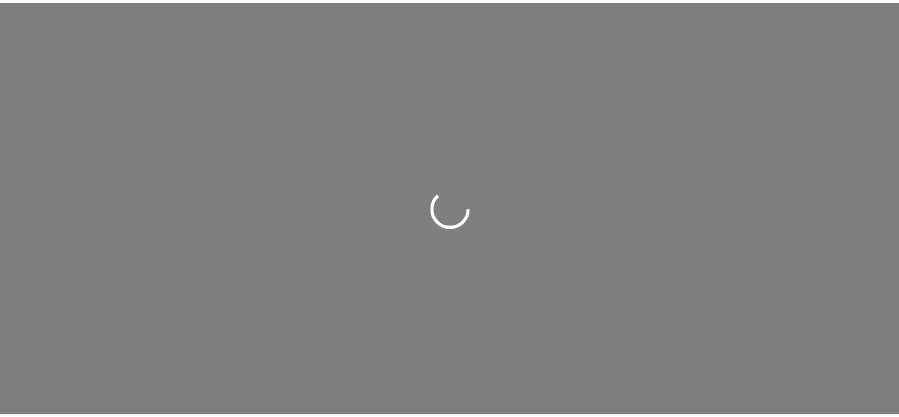 scroll, scrollTop: 0, scrollLeft: 0, axis: both 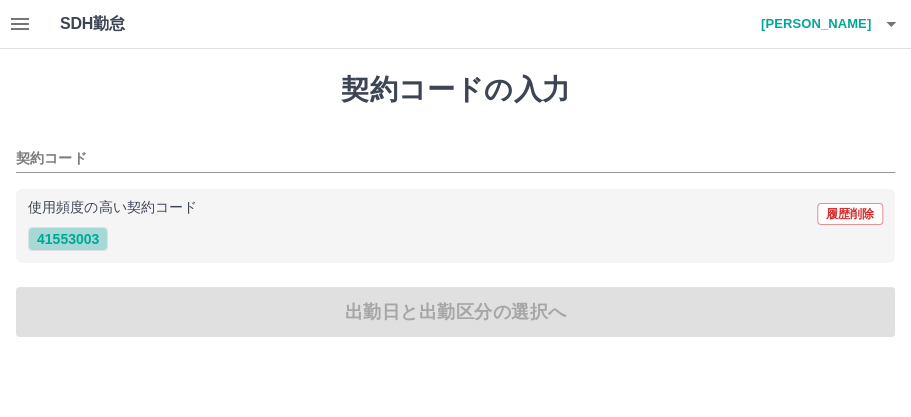 click on "41553003" at bounding box center [68, 239] 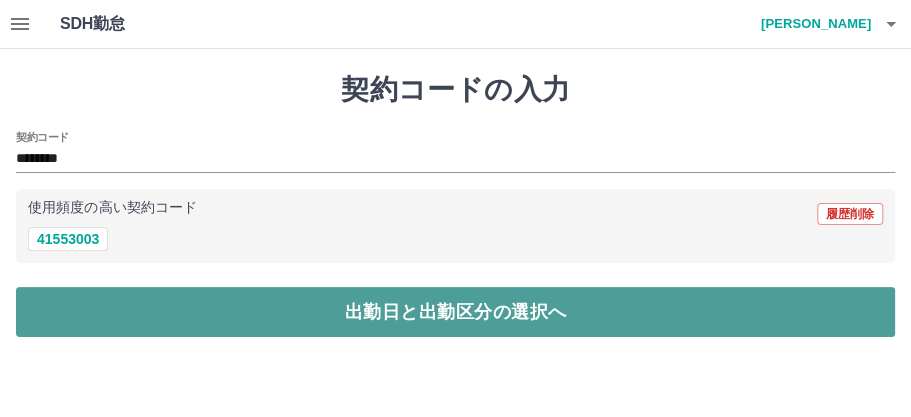 click on "出勤日と出勤区分の選択へ" at bounding box center [455, 312] 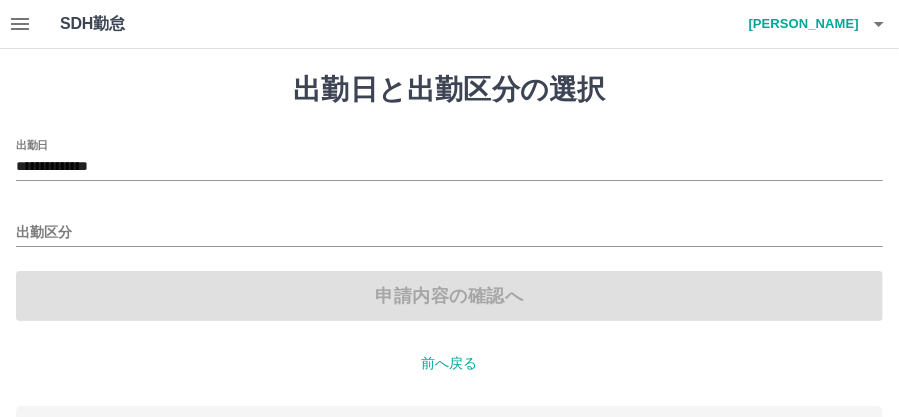 click on "出勤区分" at bounding box center (449, 226) 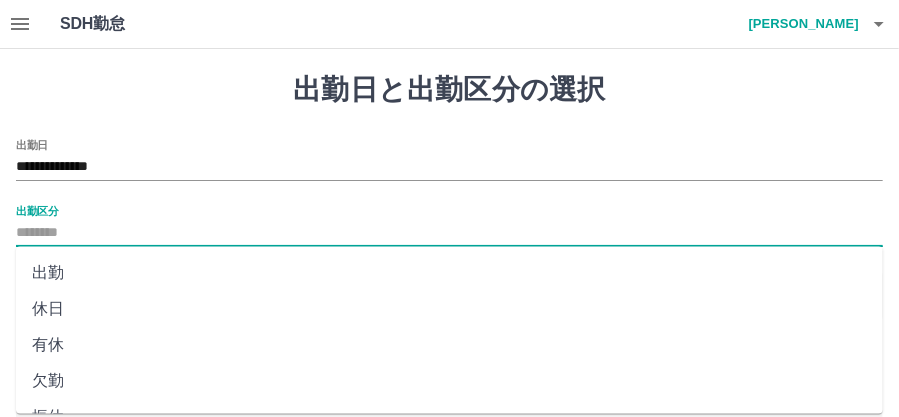 click on "出勤区分" at bounding box center (449, 233) 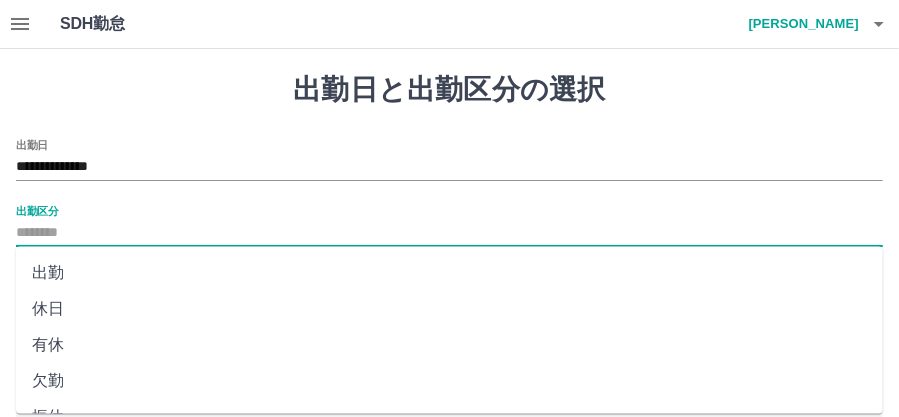 click on "出勤" at bounding box center (449, 273) 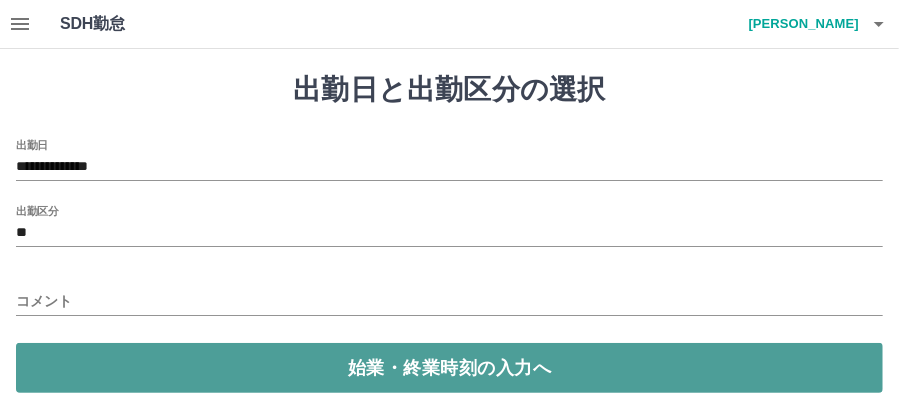 click on "始業・終業時刻の入力へ" at bounding box center (449, 368) 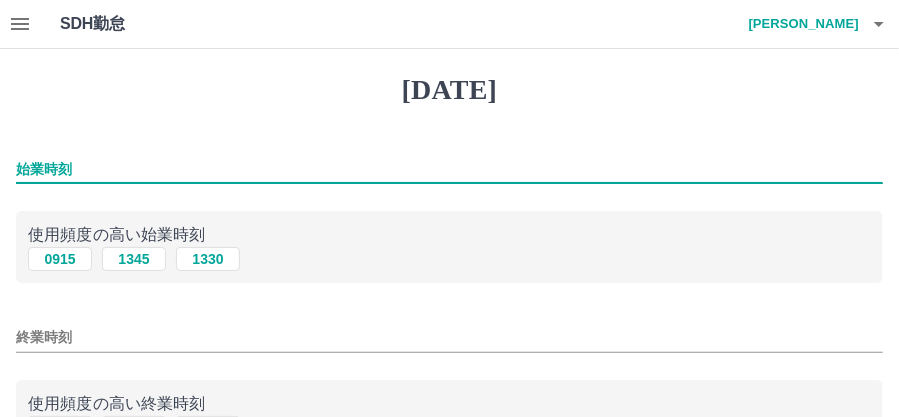 click on "始業時刻" at bounding box center (449, 169) 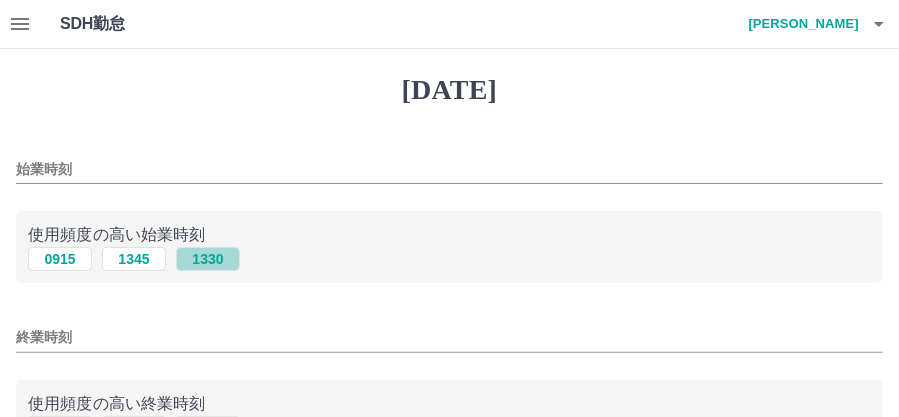 click on "1330" at bounding box center (208, 259) 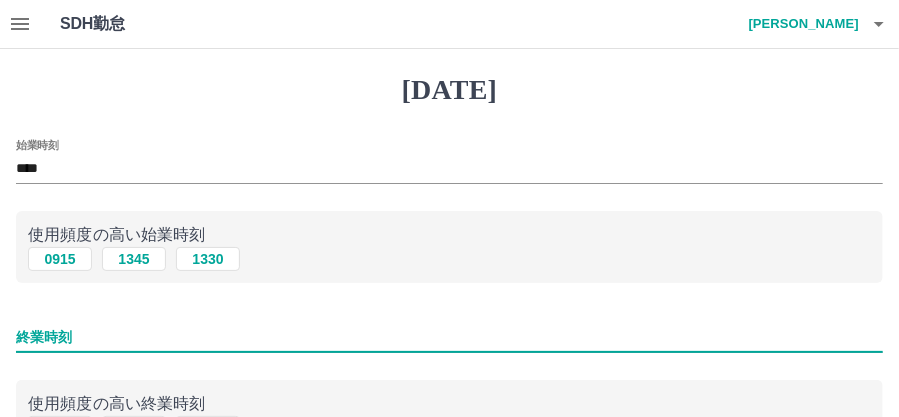 click on "終業時刻" at bounding box center (449, 337) 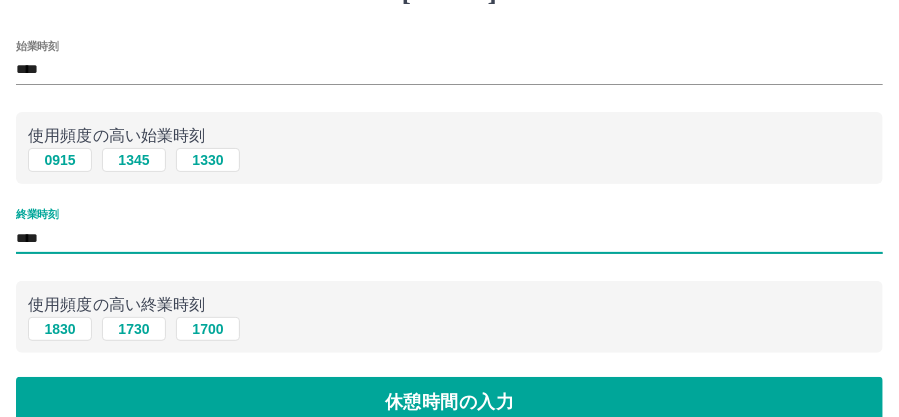 scroll, scrollTop: 266, scrollLeft: 0, axis: vertical 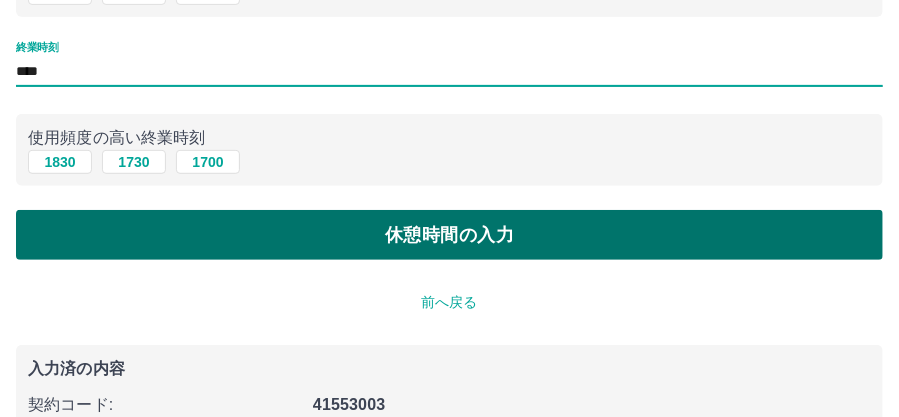 click on "休憩時間の入力" at bounding box center [449, 235] 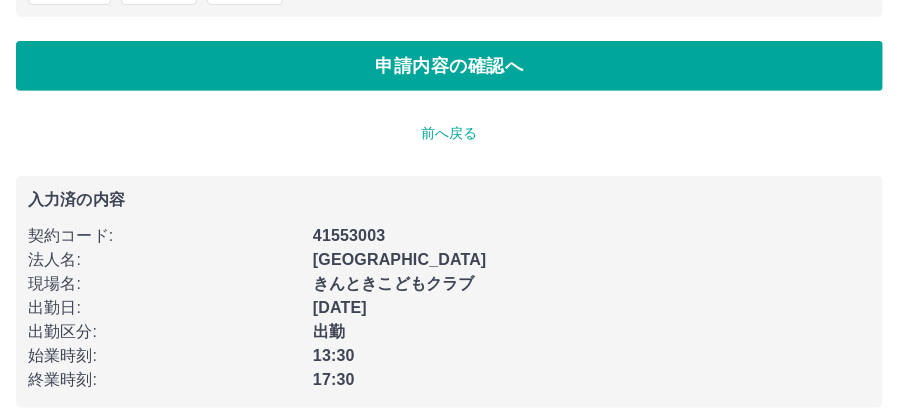 scroll, scrollTop: 0, scrollLeft: 0, axis: both 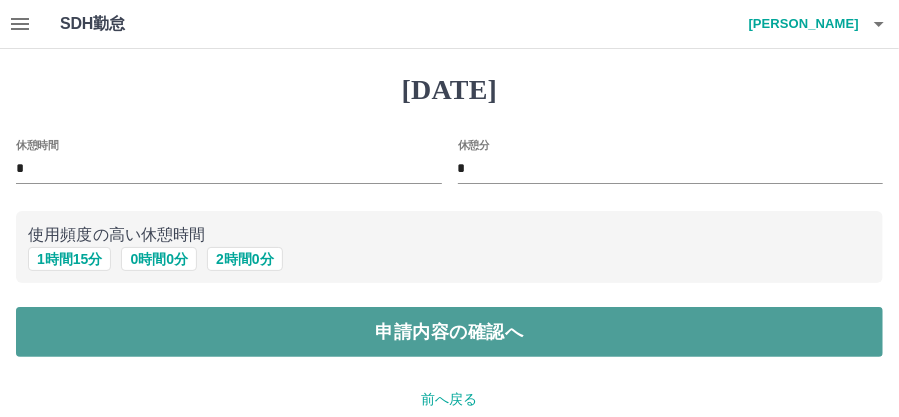 click on "申請内容の確認へ" at bounding box center (449, 332) 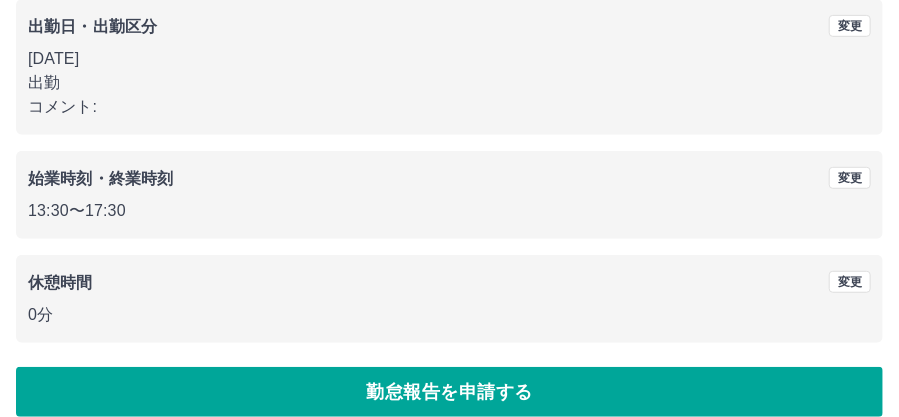 scroll, scrollTop: 332, scrollLeft: 0, axis: vertical 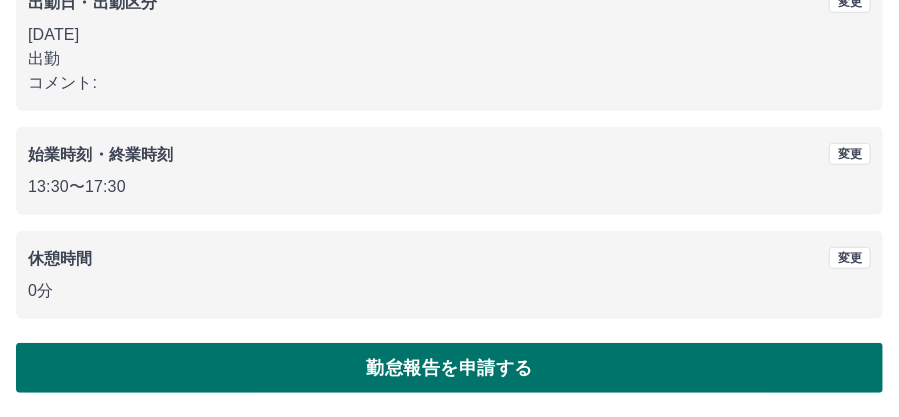 click on "勤怠報告を申請する" at bounding box center (449, 368) 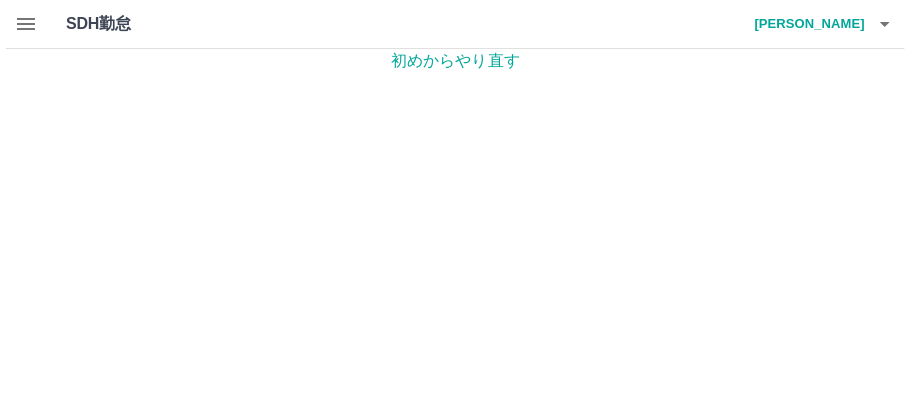 scroll, scrollTop: 0, scrollLeft: 0, axis: both 